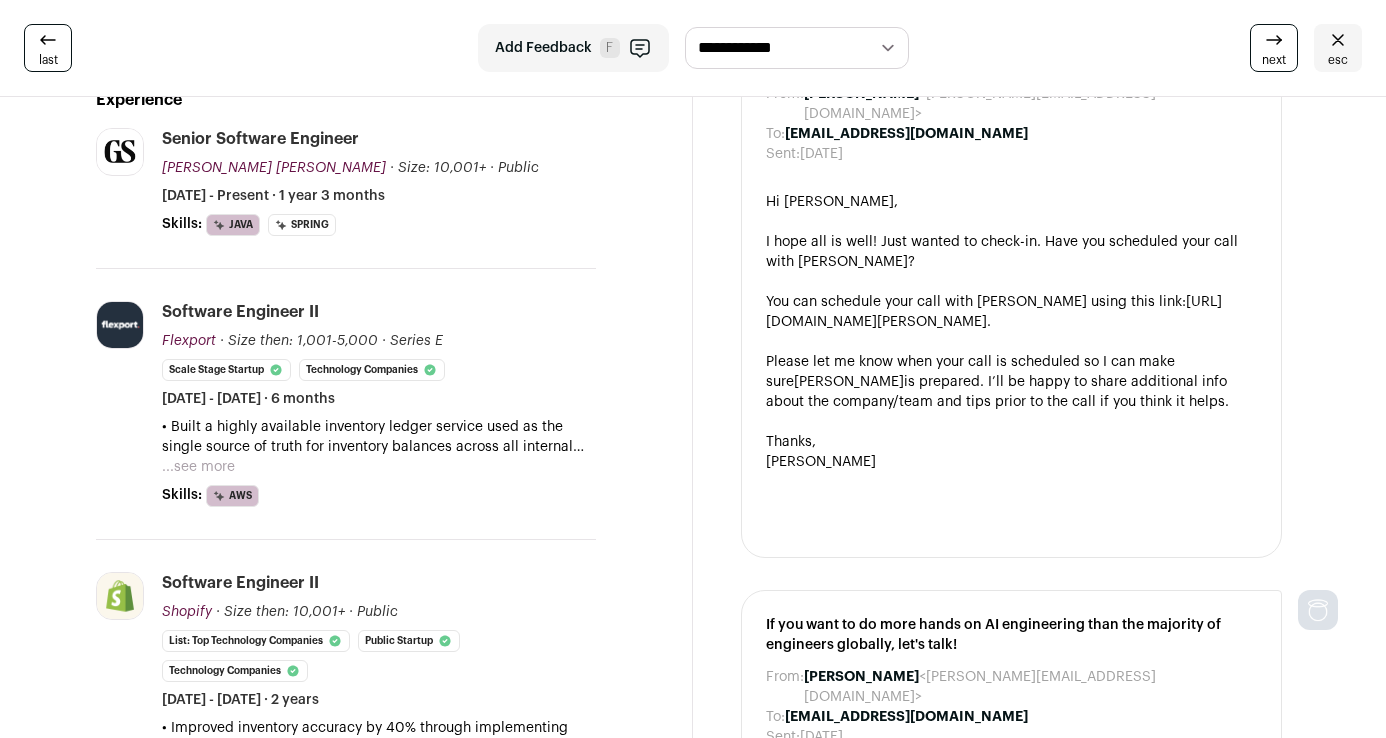 scroll, scrollTop: 0, scrollLeft: 0, axis: both 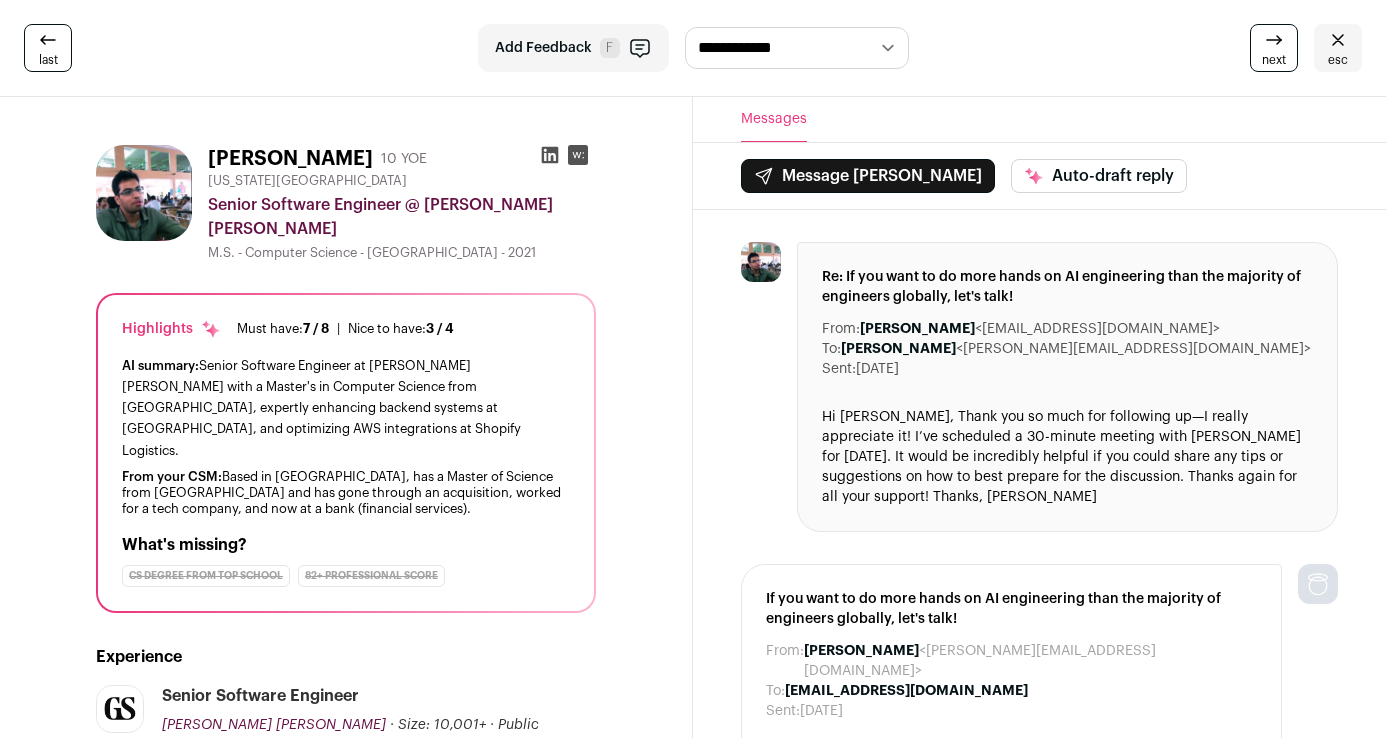 click 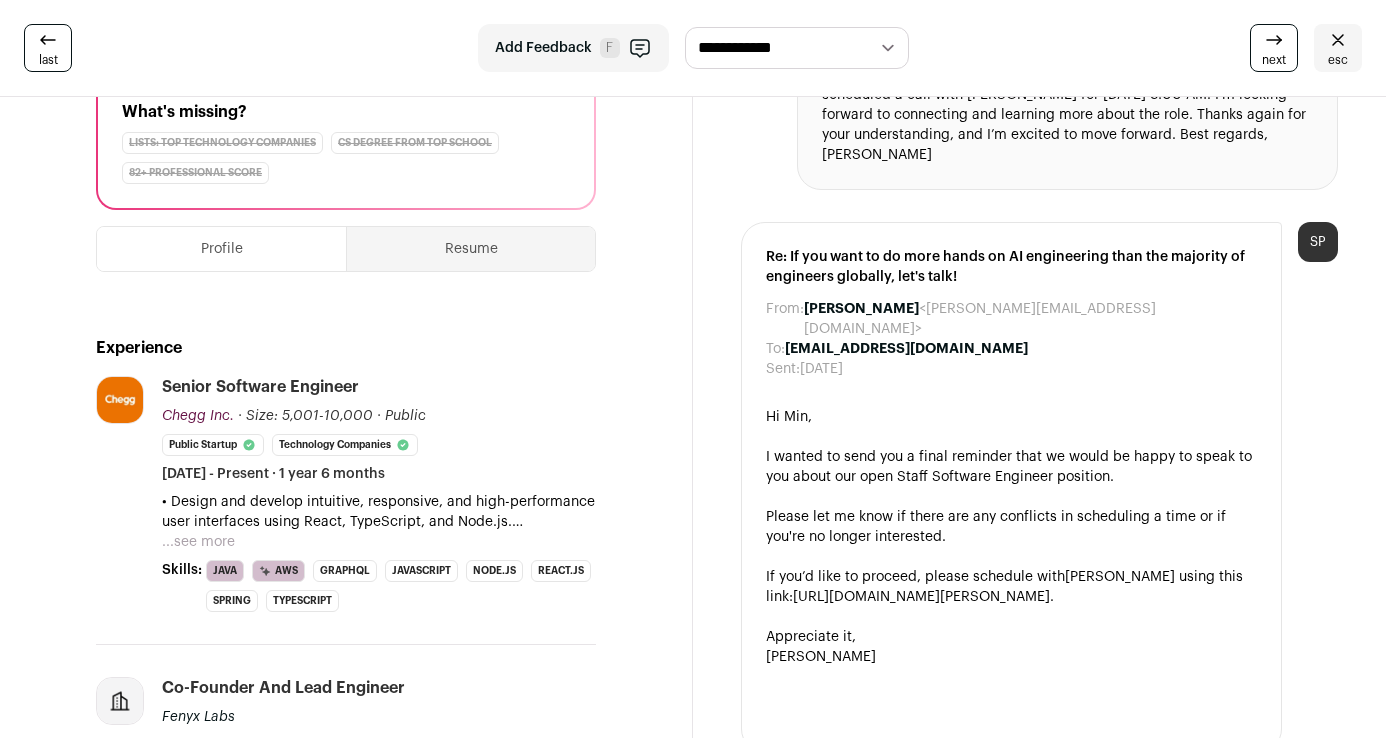 scroll, scrollTop: 0, scrollLeft: 0, axis: both 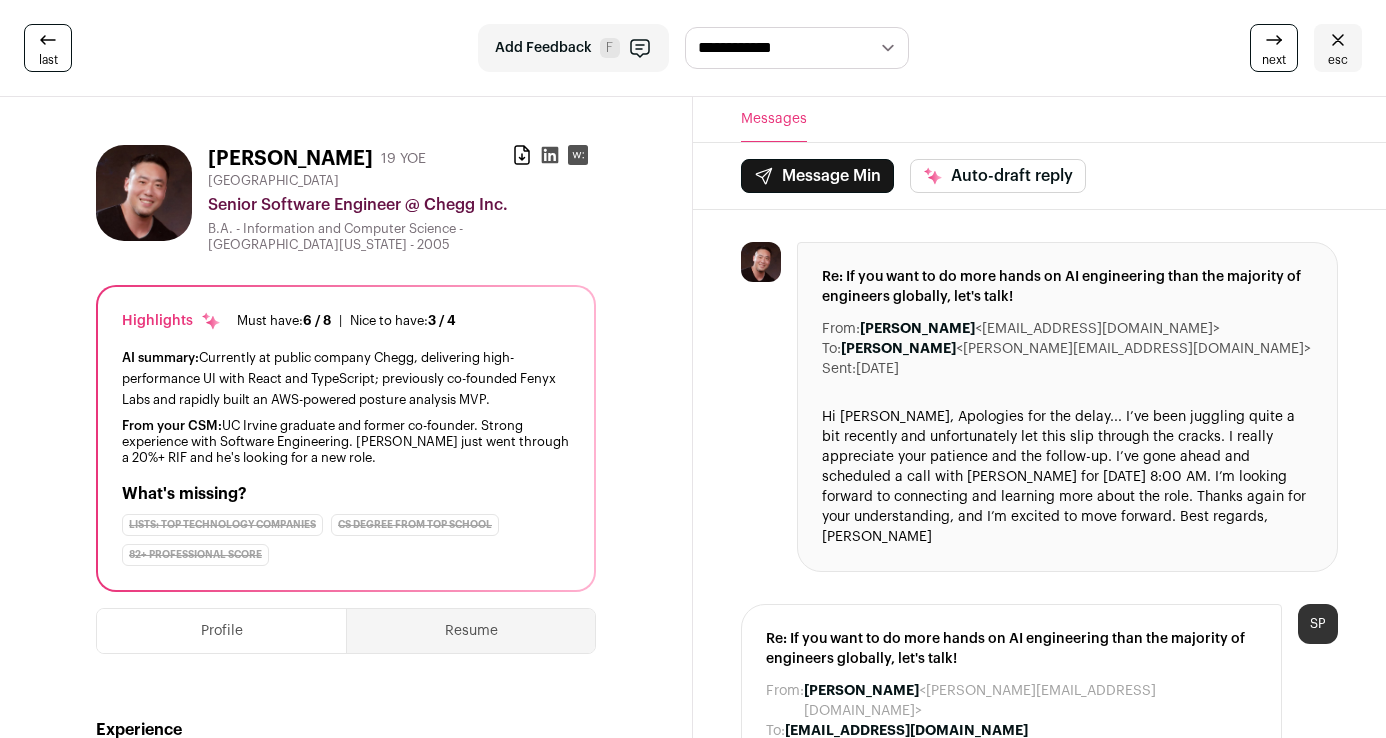 click 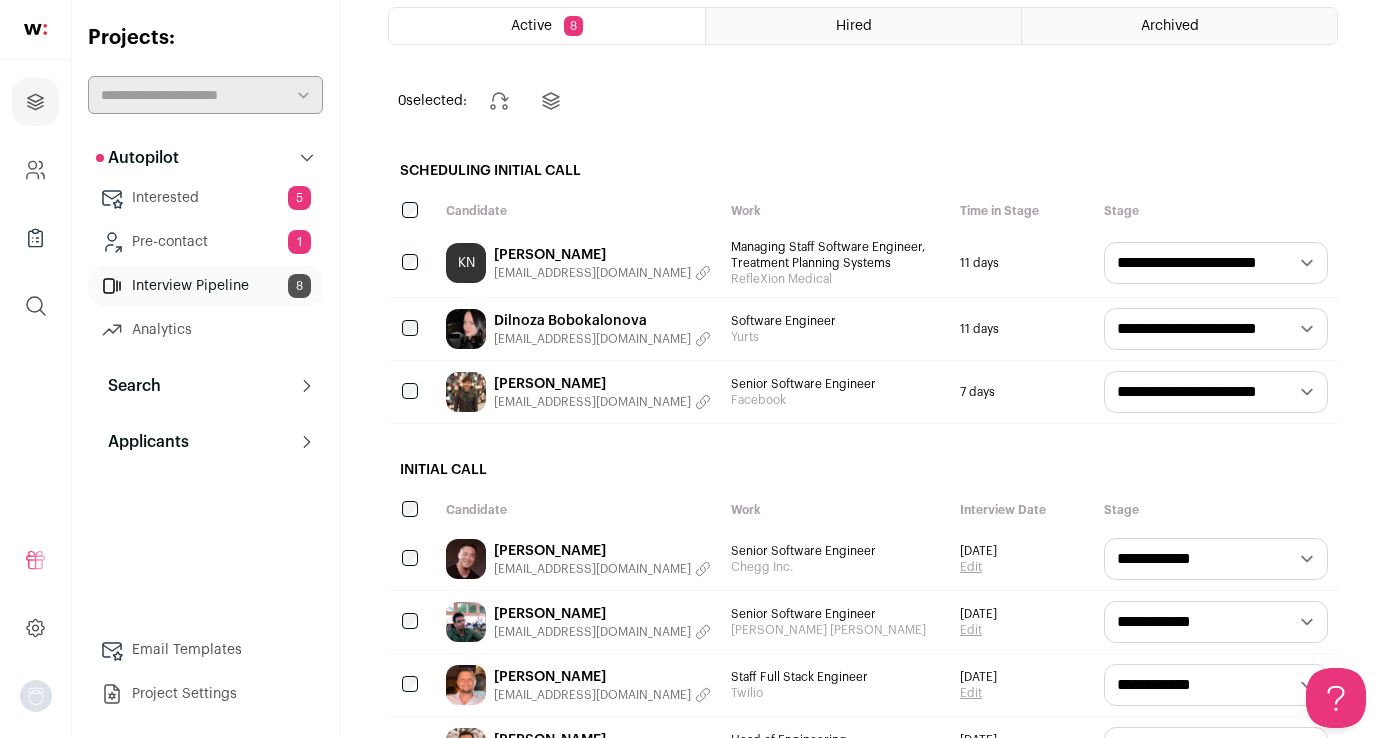 scroll, scrollTop: 296, scrollLeft: 0, axis: vertical 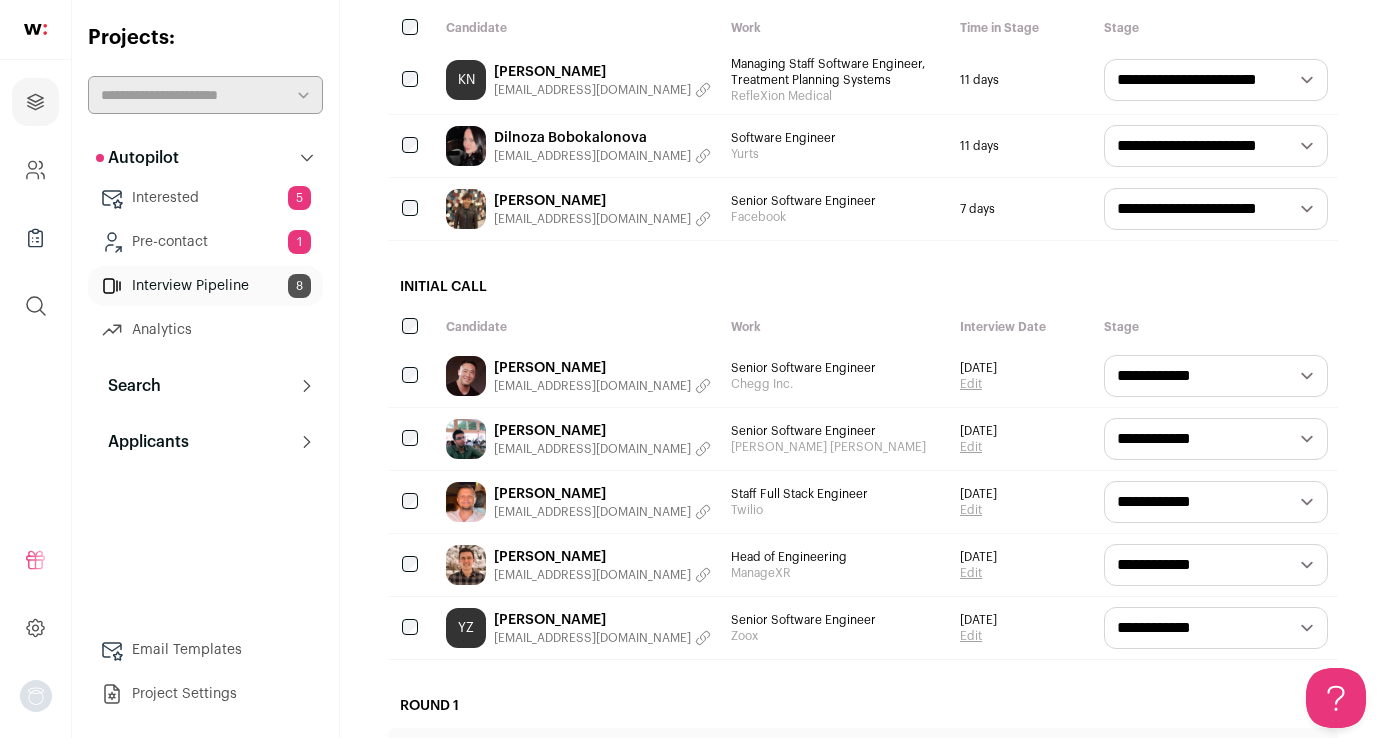 click on "**********" at bounding box center [1216, 502] 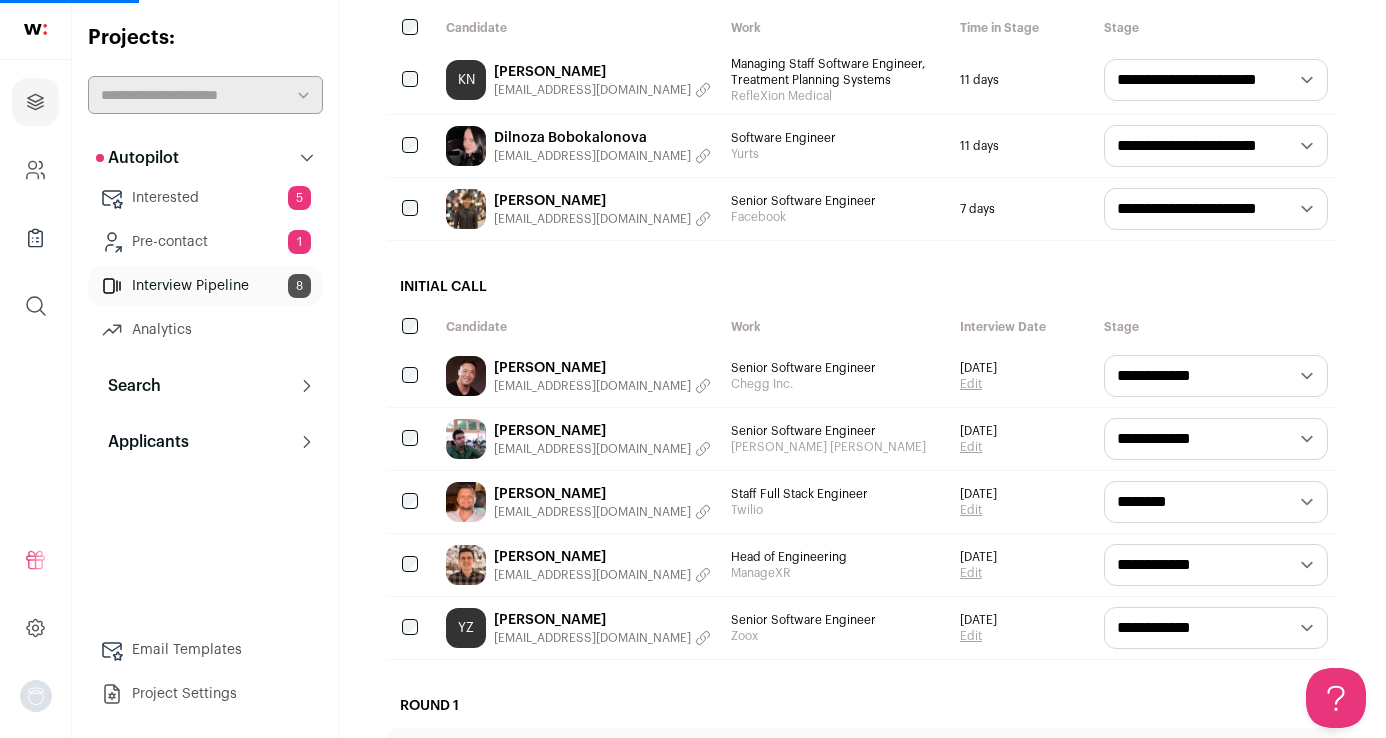 click on "**********" at bounding box center [1216, 565] 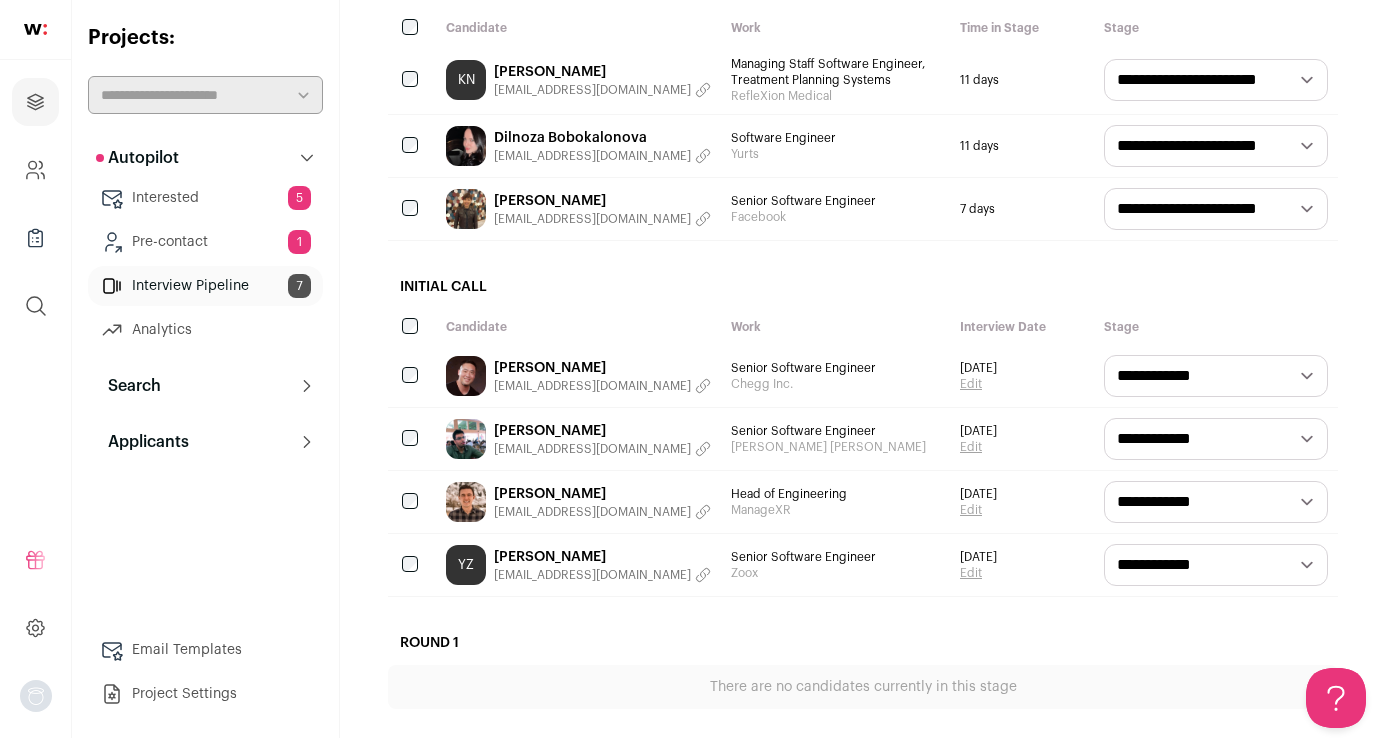 scroll, scrollTop: 0, scrollLeft: 0, axis: both 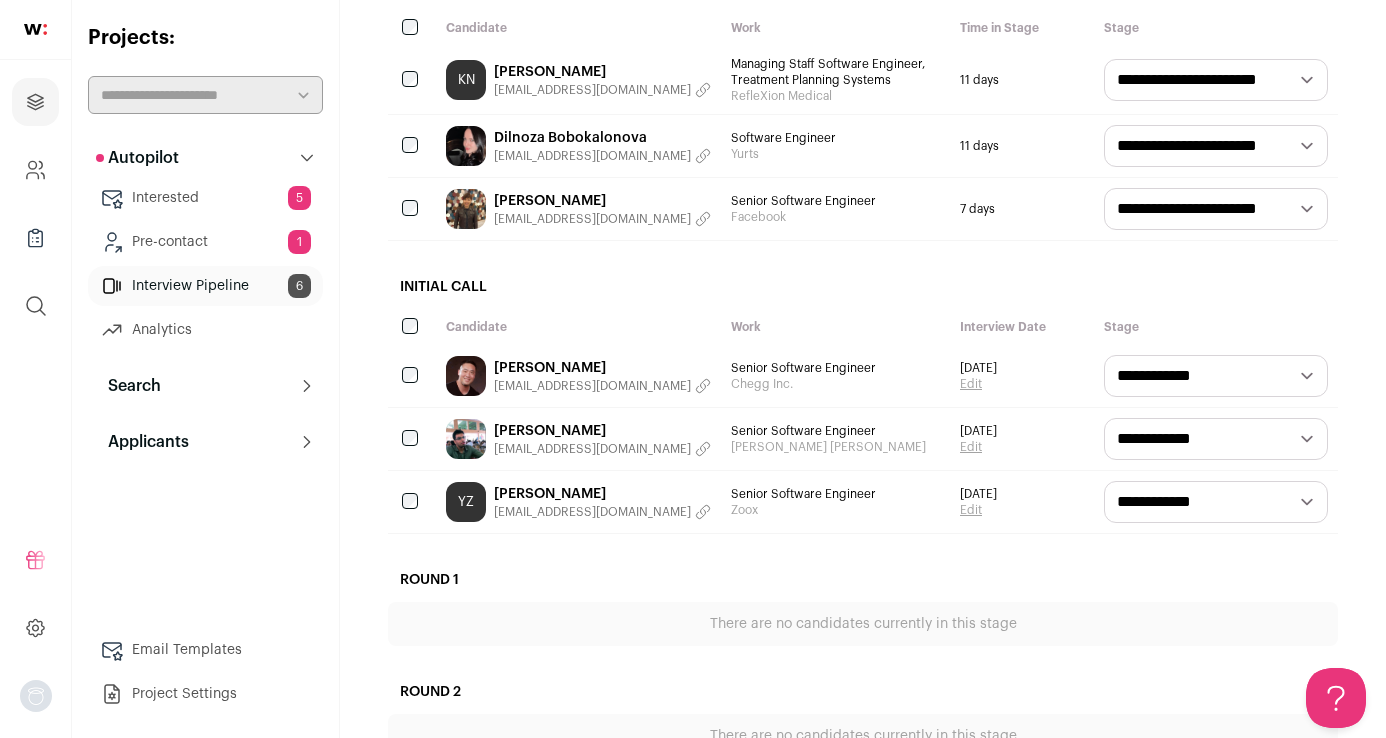 click on "**********" at bounding box center (1216, 502) 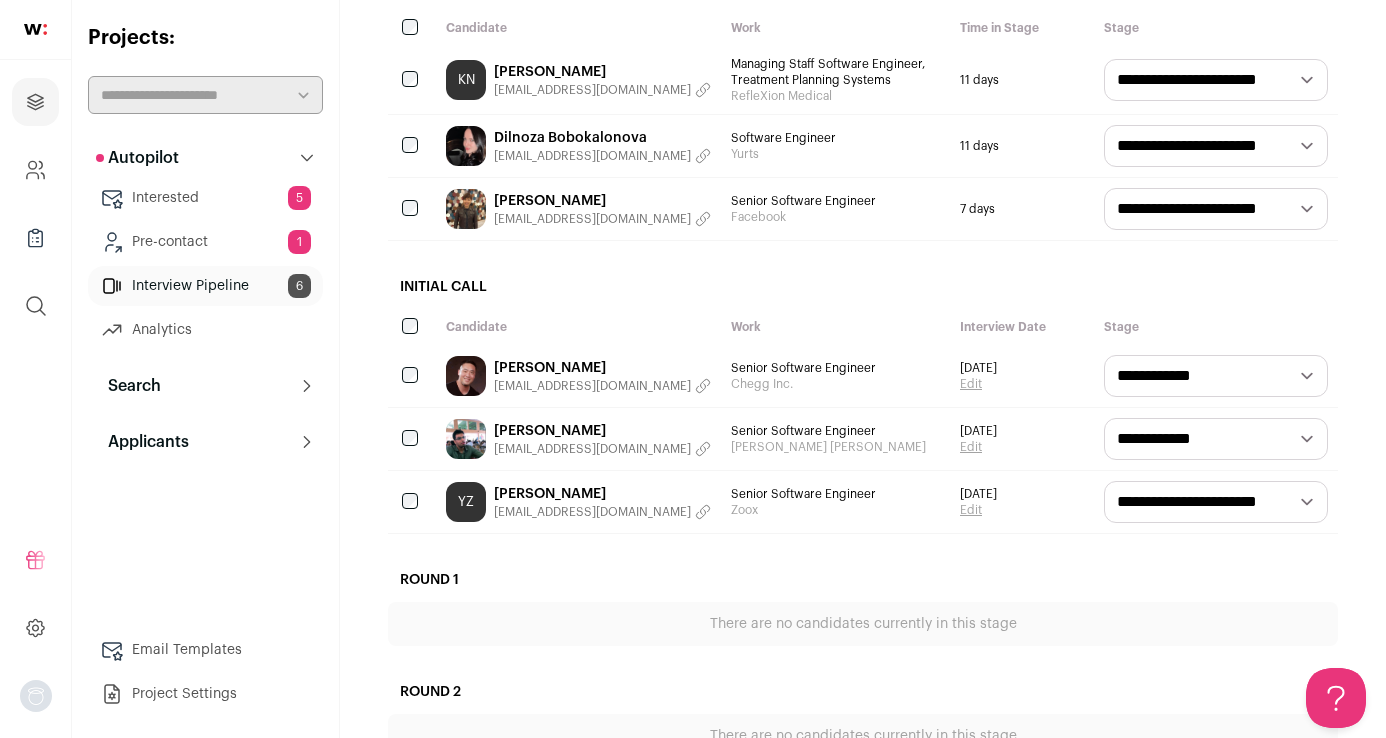 click on "**********" at bounding box center (1216, 376) 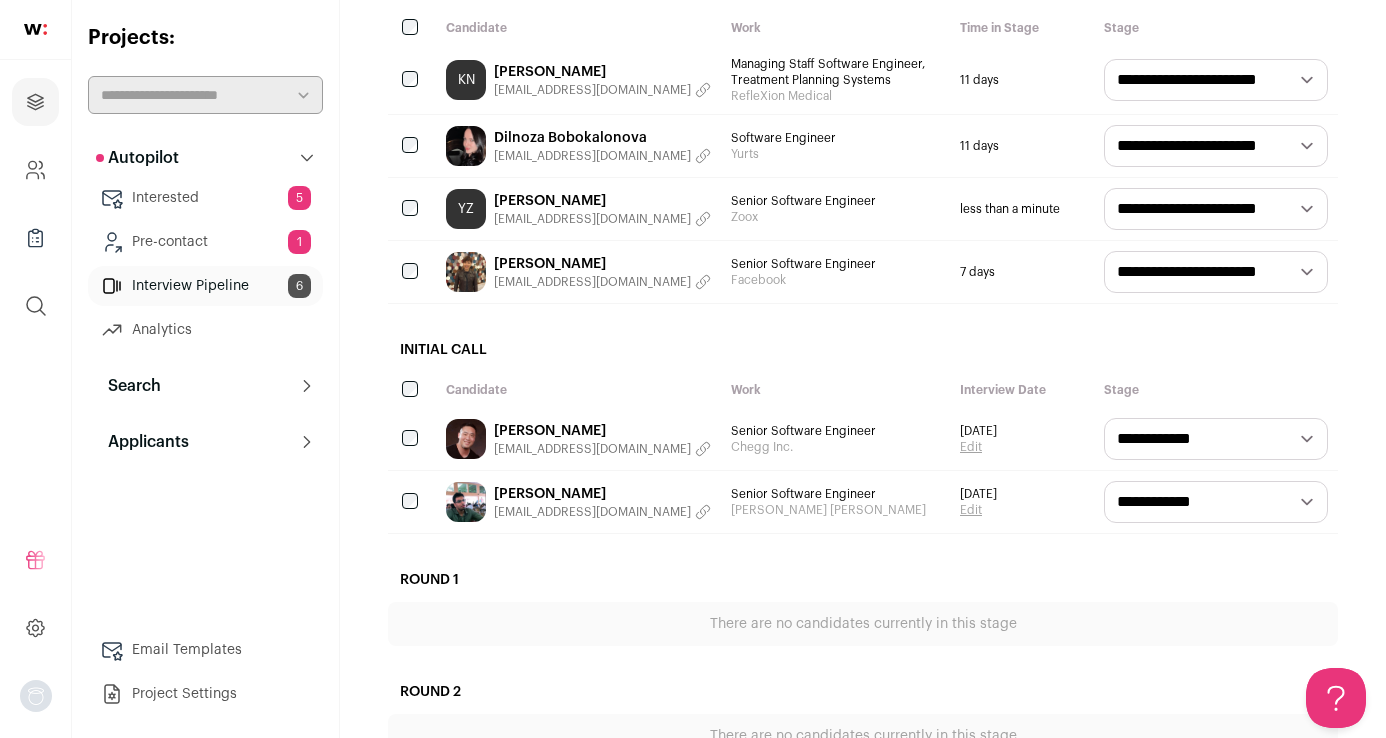 scroll, scrollTop: 0, scrollLeft: 0, axis: both 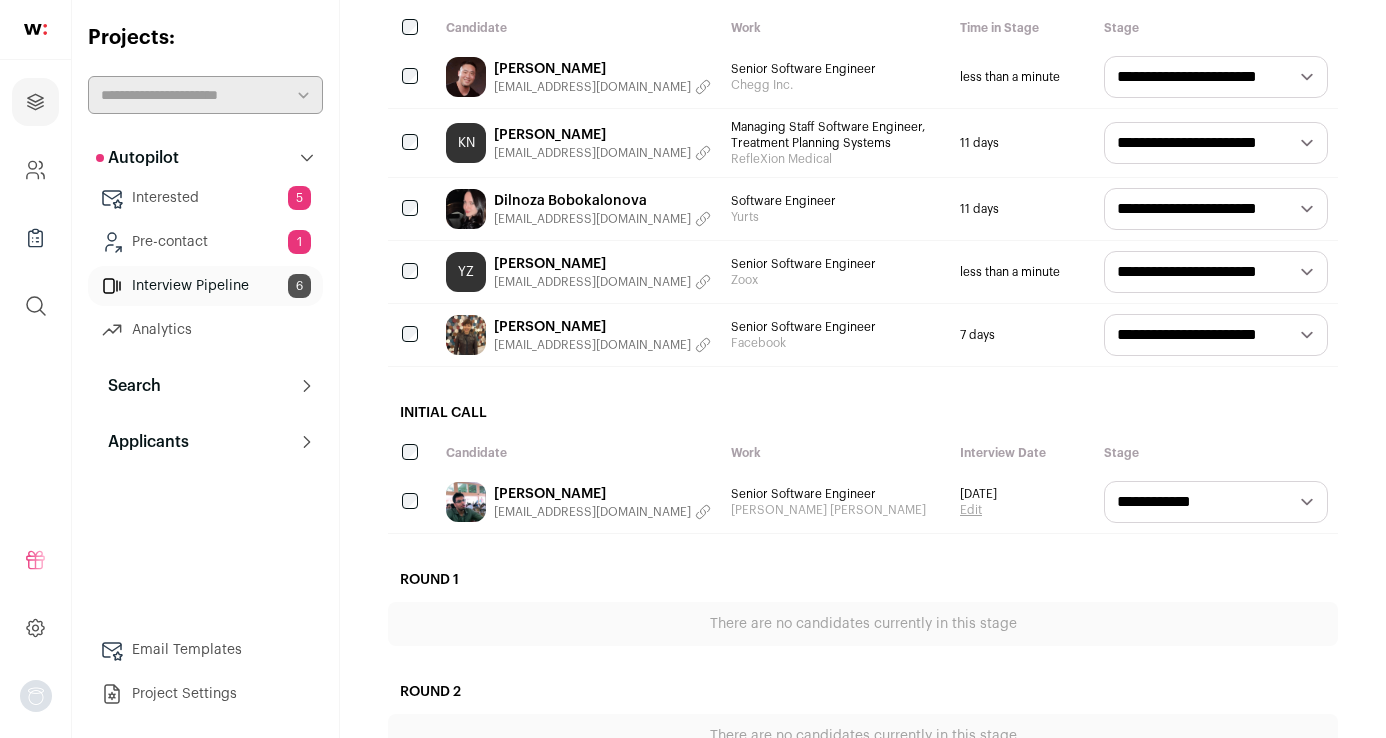 click on "**********" at bounding box center (1216, 502) 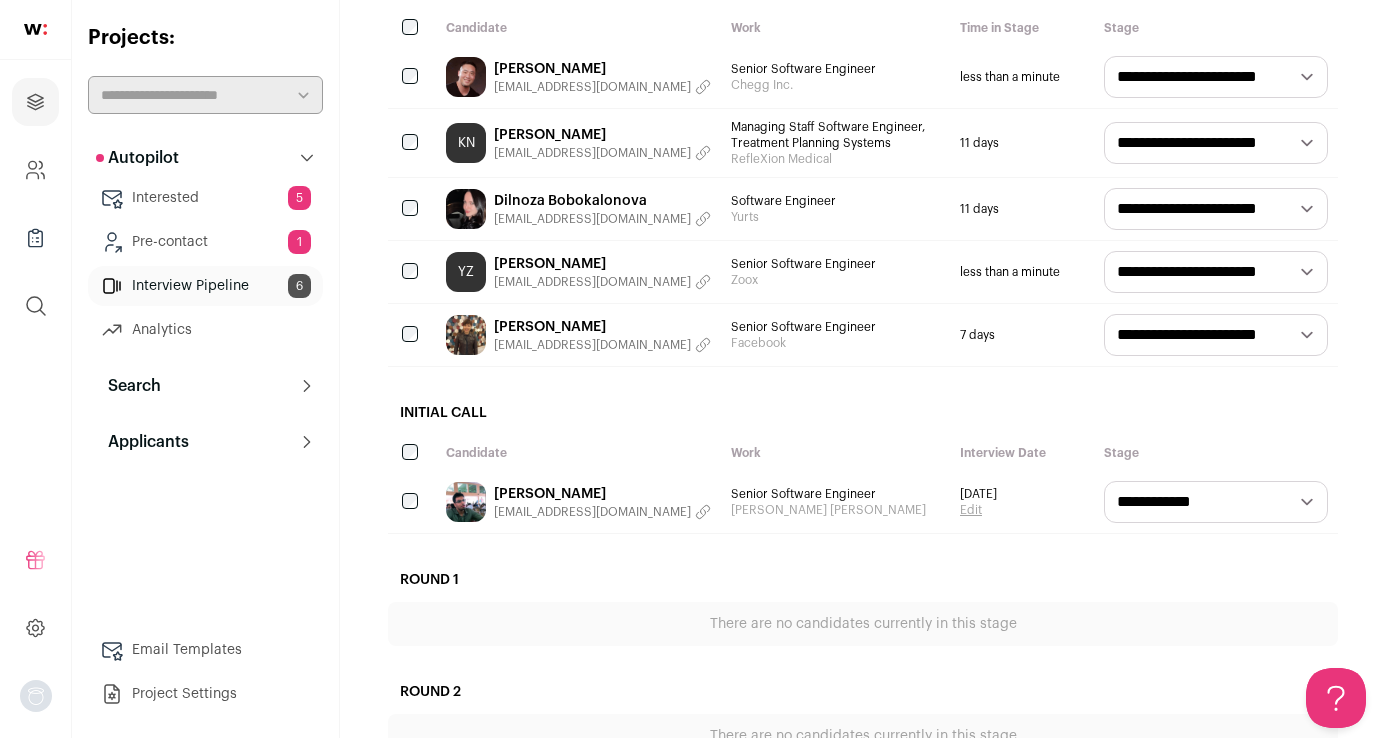 scroll, scrollTop: 0, scrollLeft: 0, axis: both 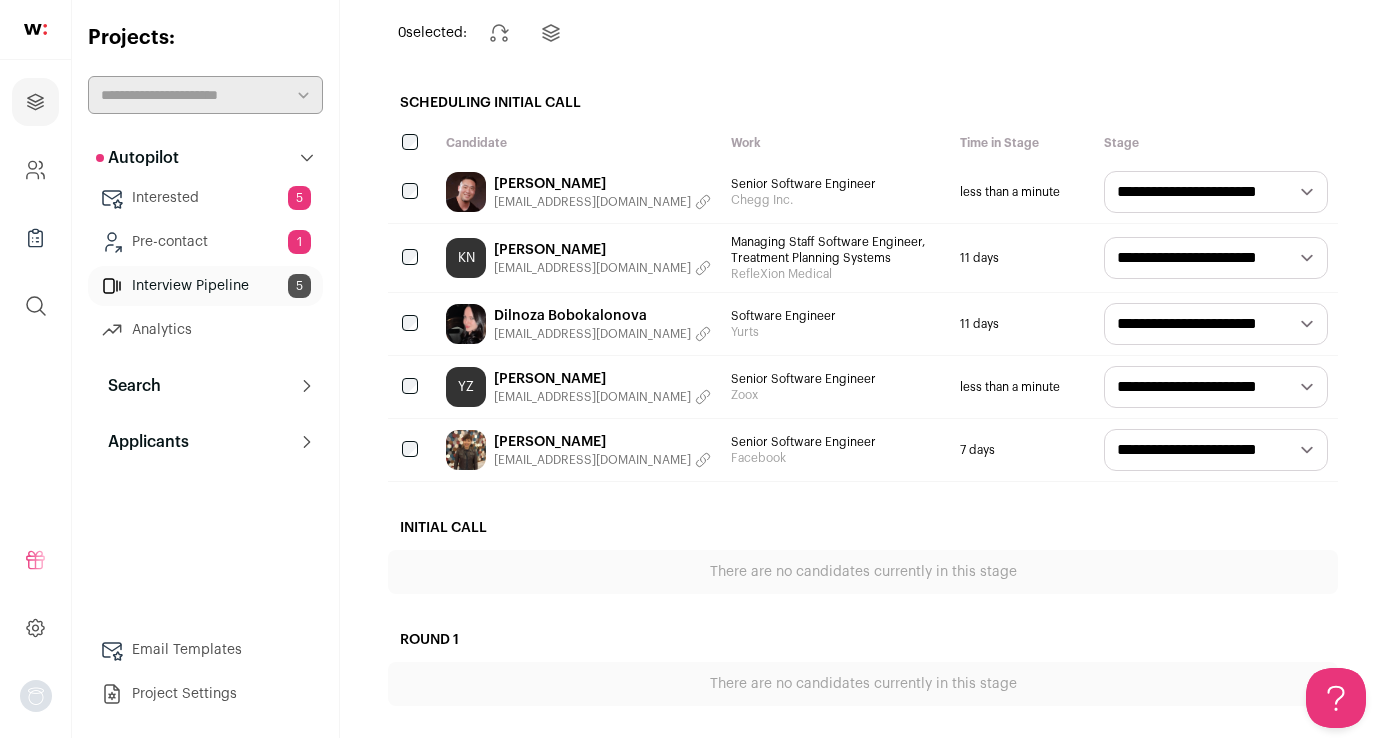 click on "Dilnoza Bobokalonova" at bounding box center [602, 316] 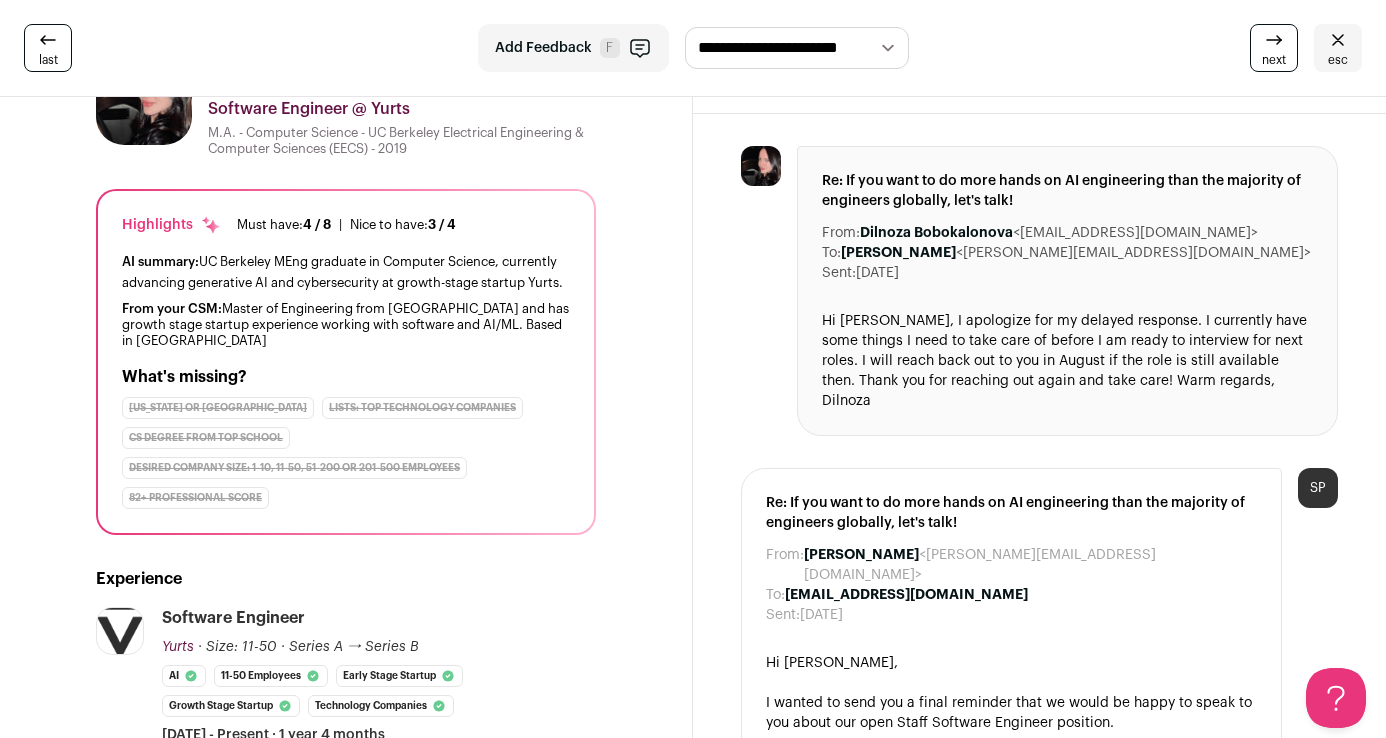 scroll, scrollTop: 0, scrollLeft: 0, axis: both 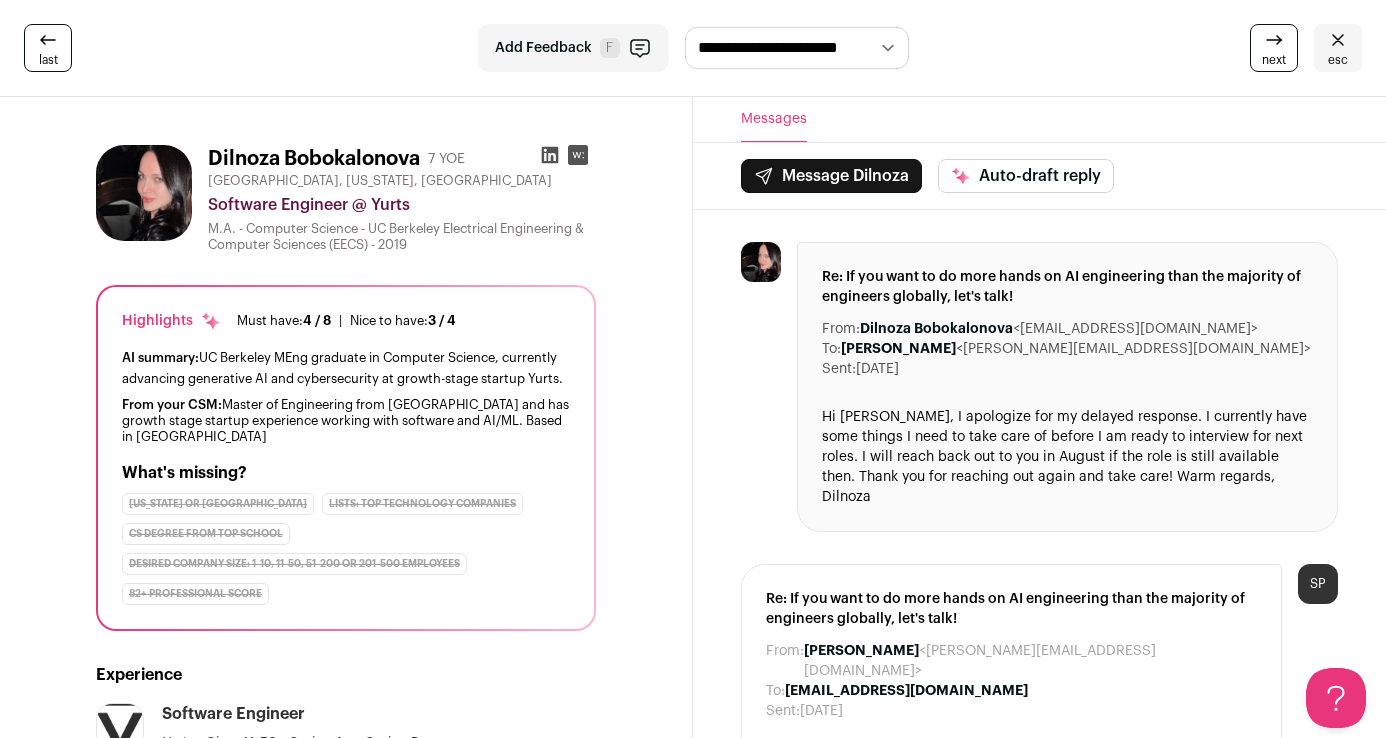 click 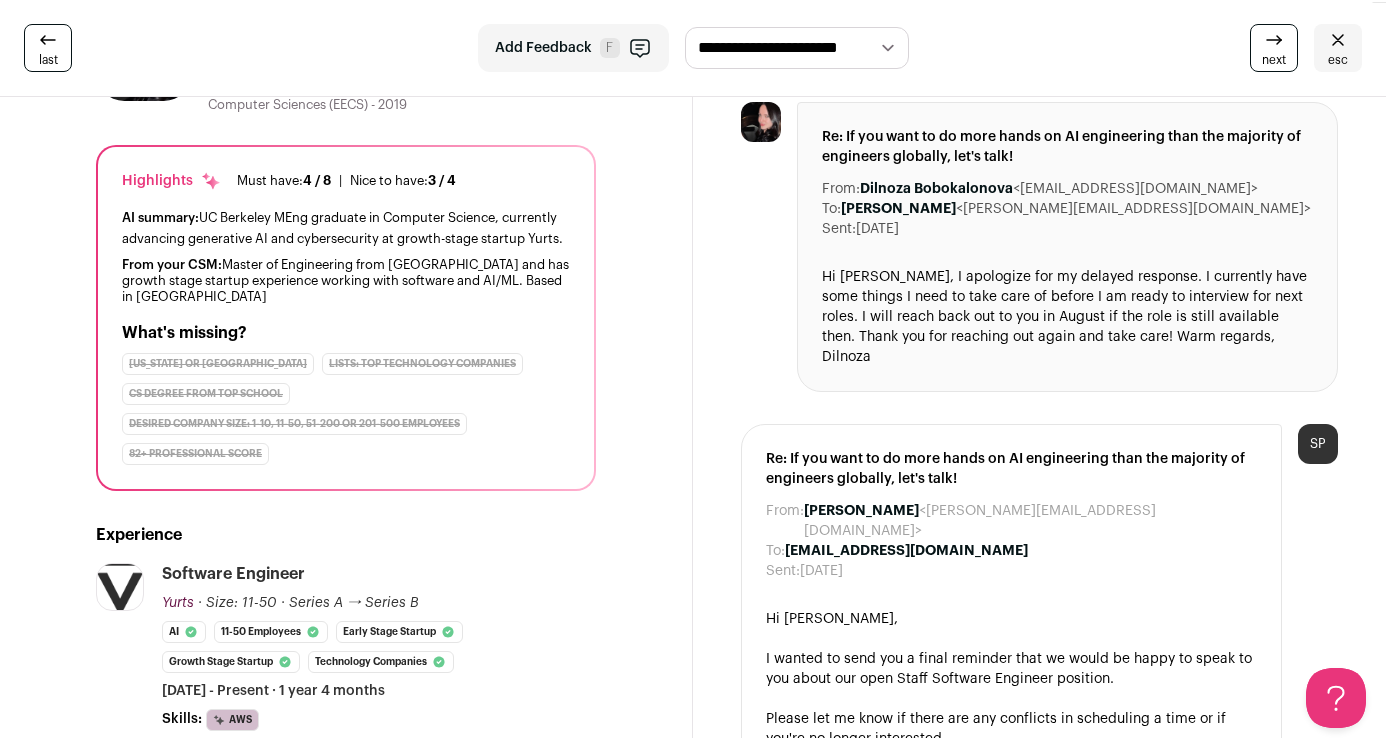scroll, scrollTop: 0, scrollLeft: 0, axis: both 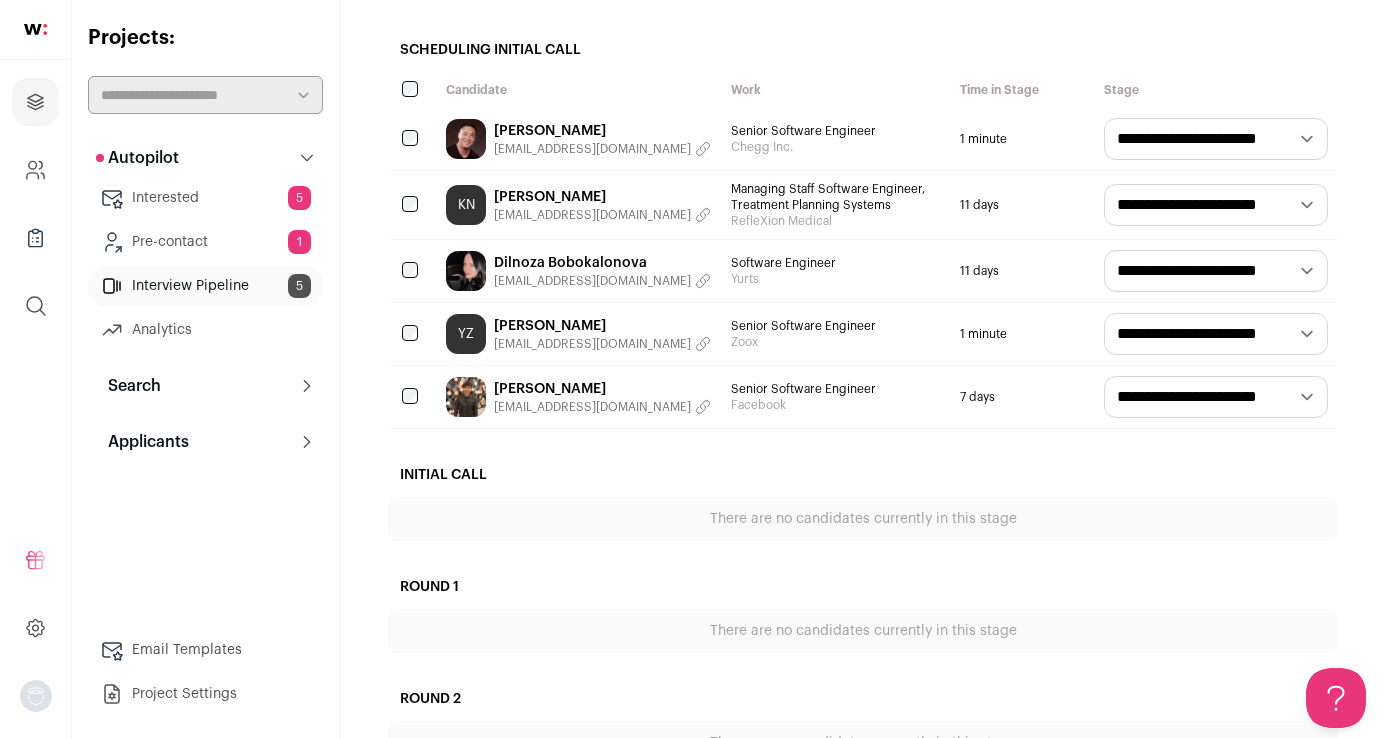 click on "Kalpana Natarajan" at bounding box center [602, 197] 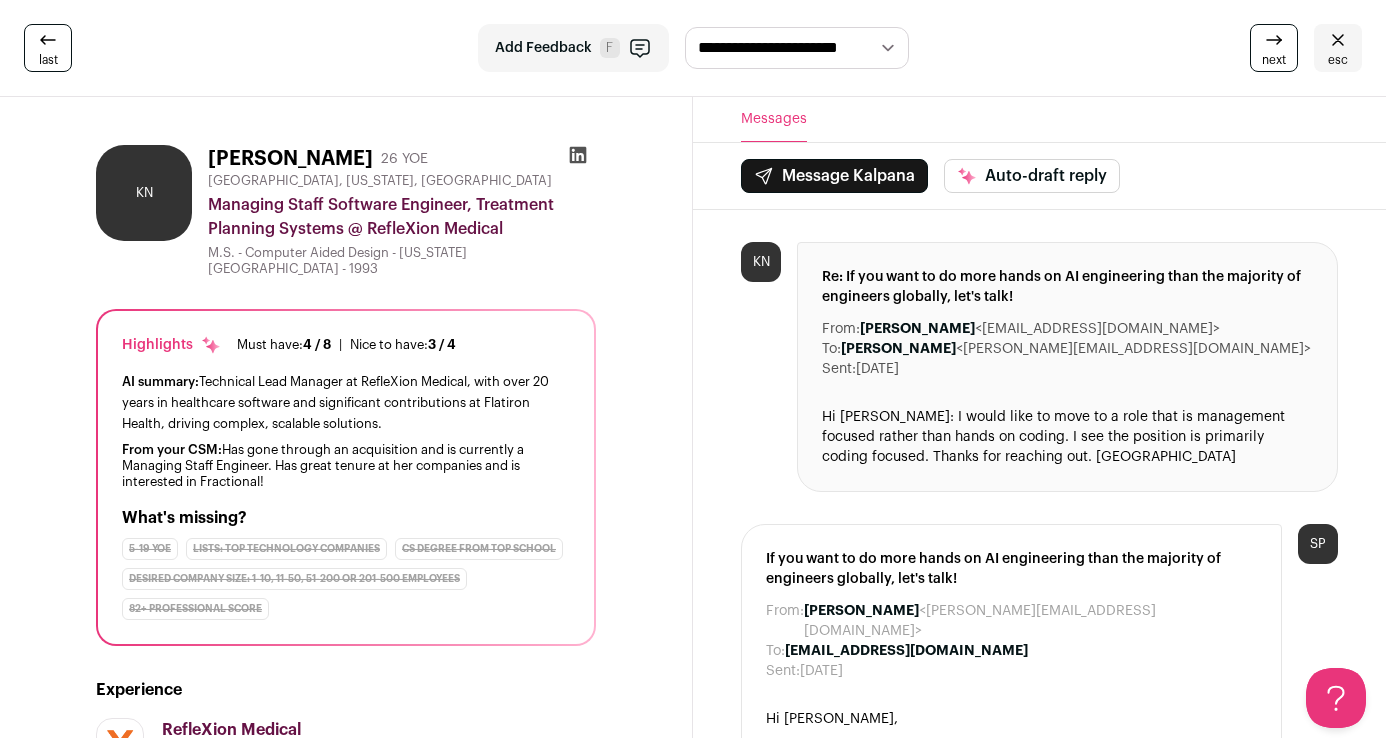 scroll, scrollTop: 0, scrollLeft: 0, axis: both 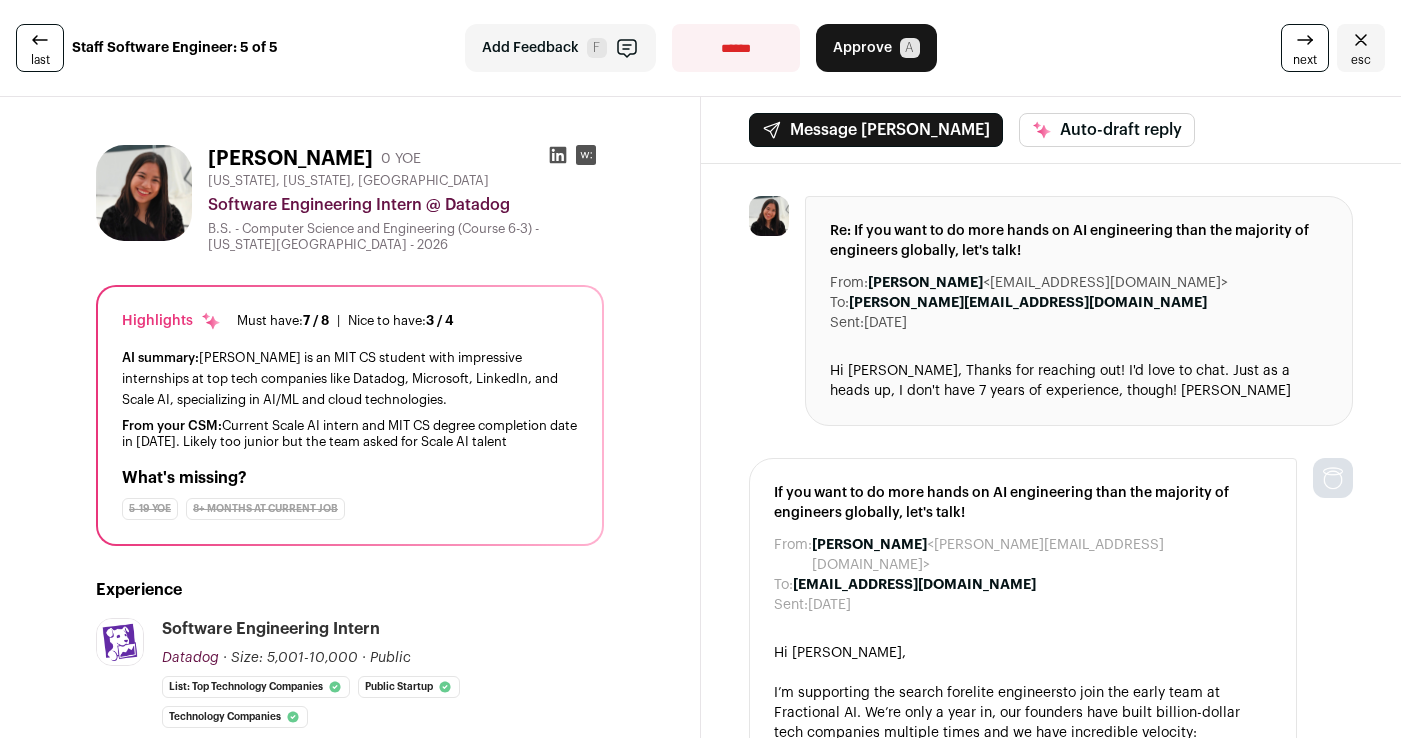 click 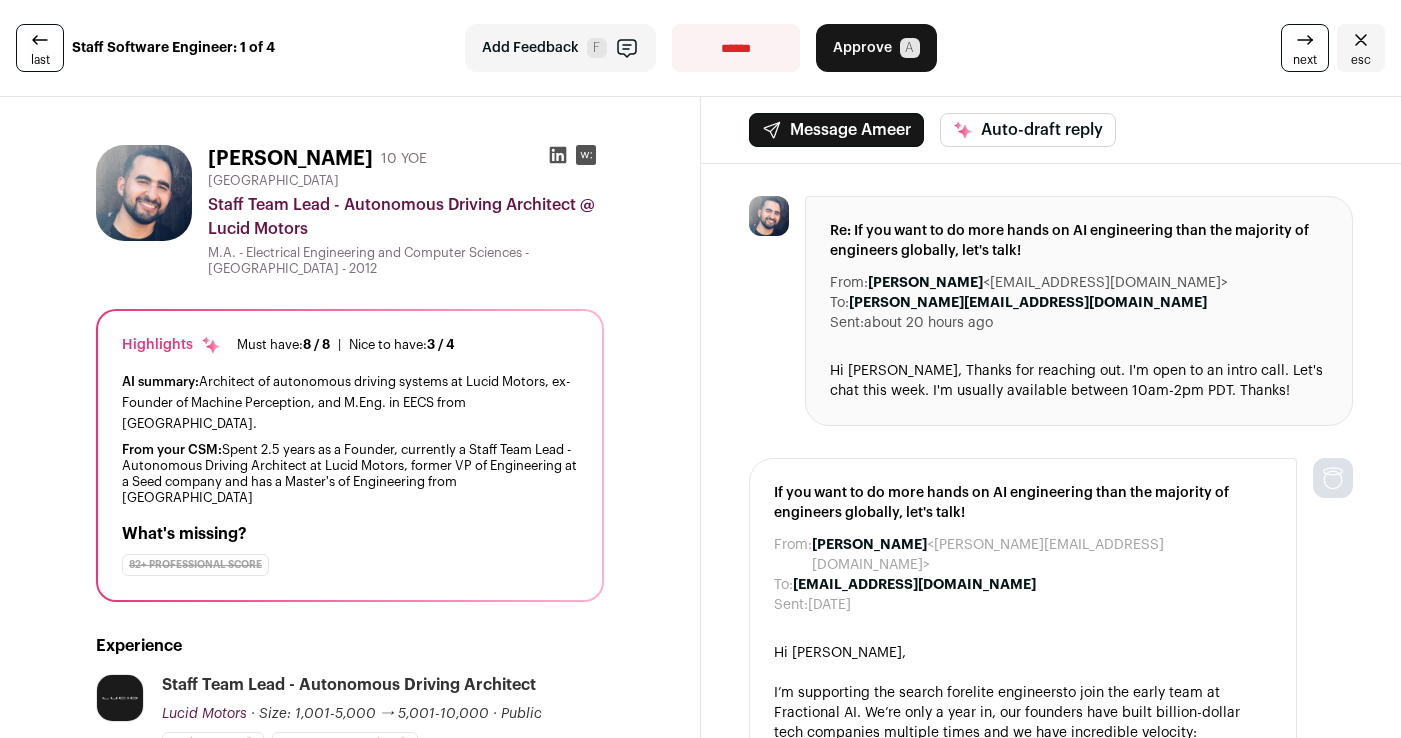 click 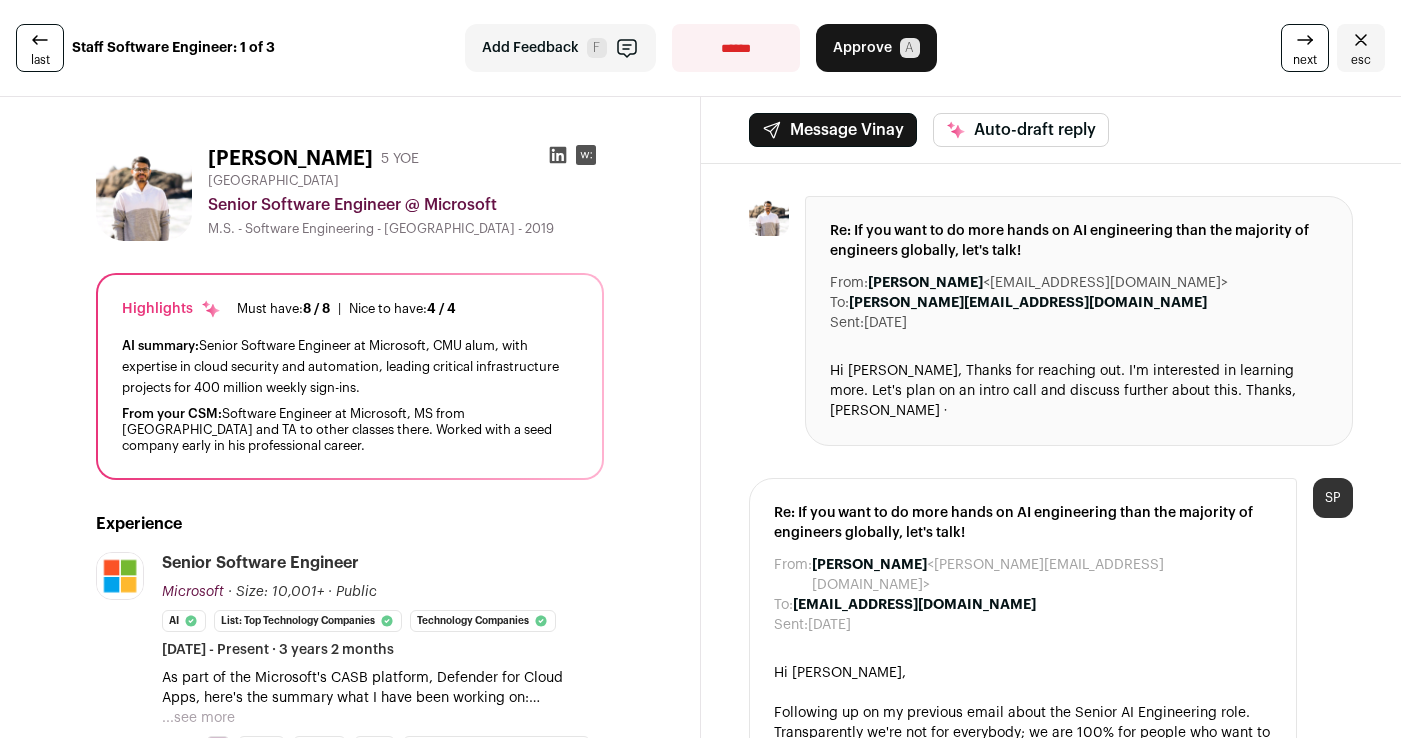click 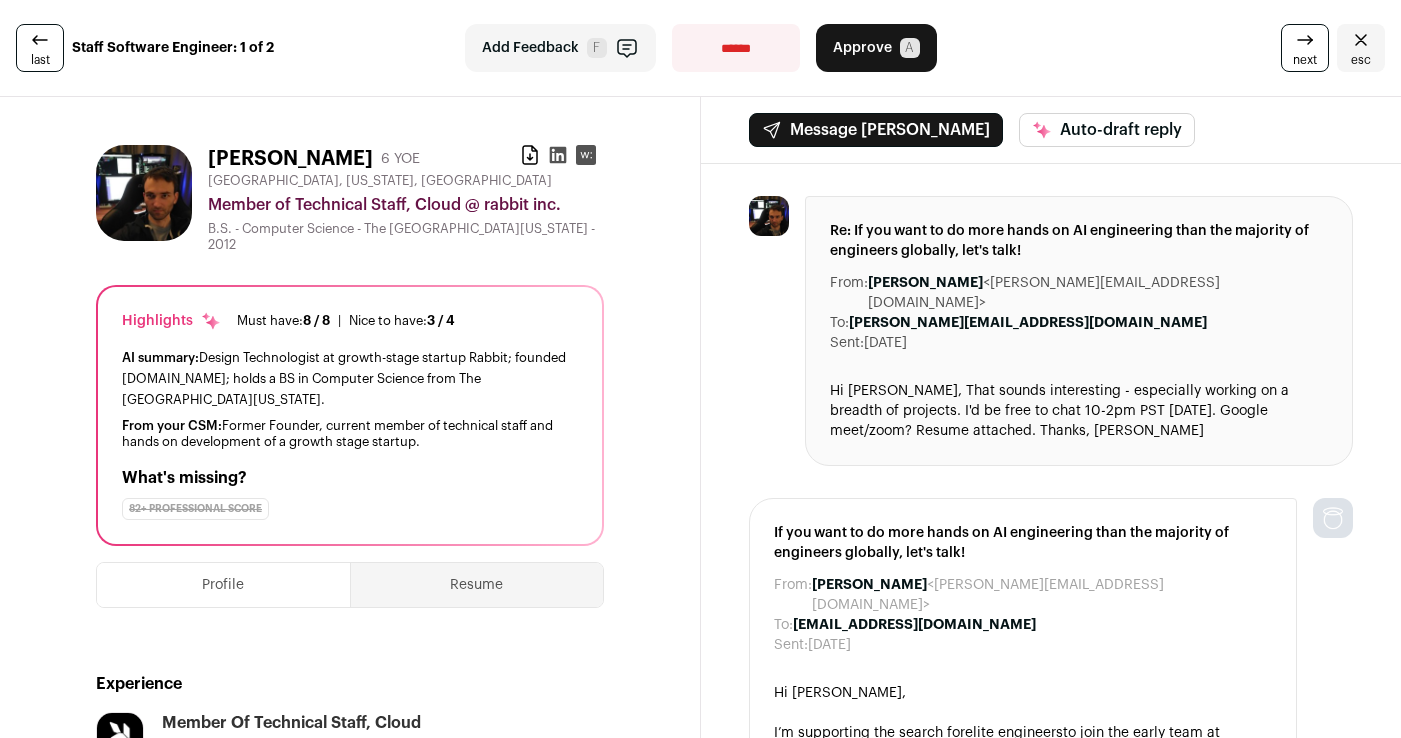 click 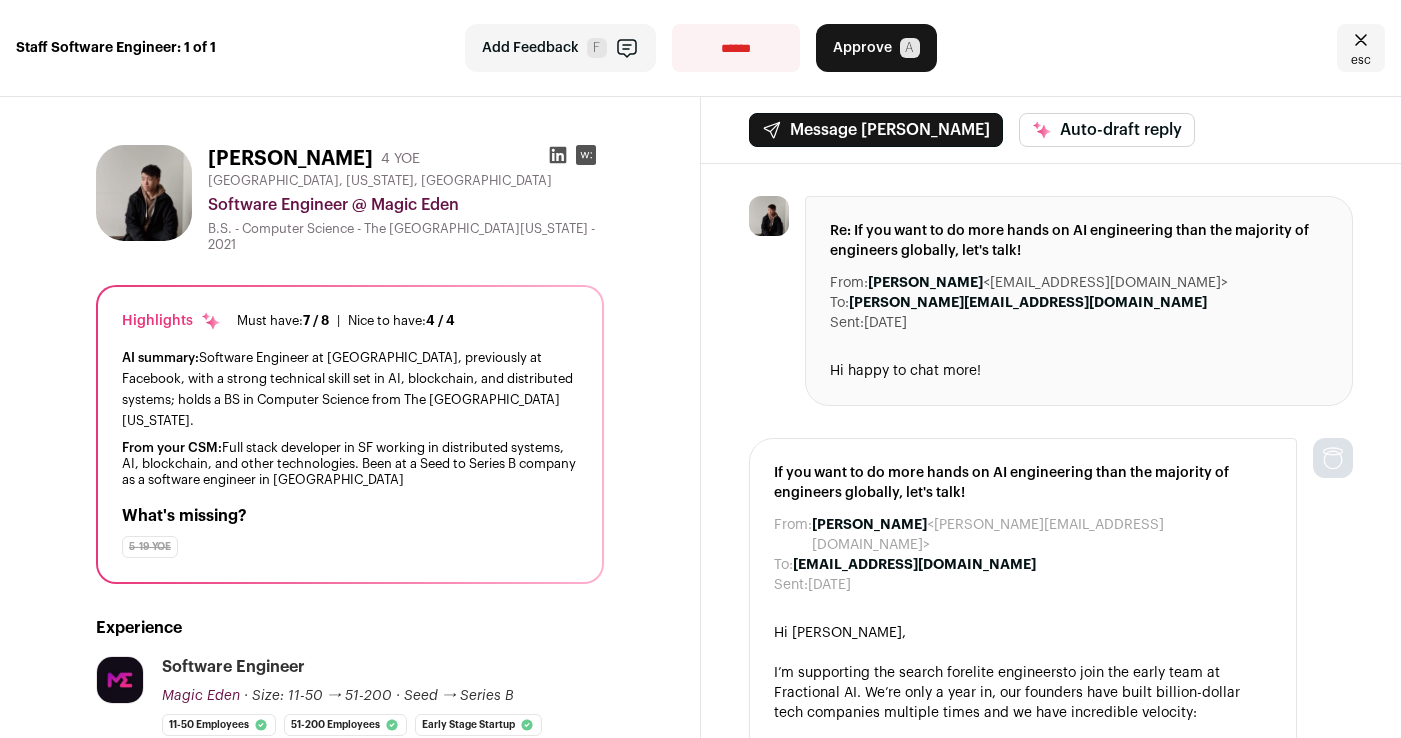 click 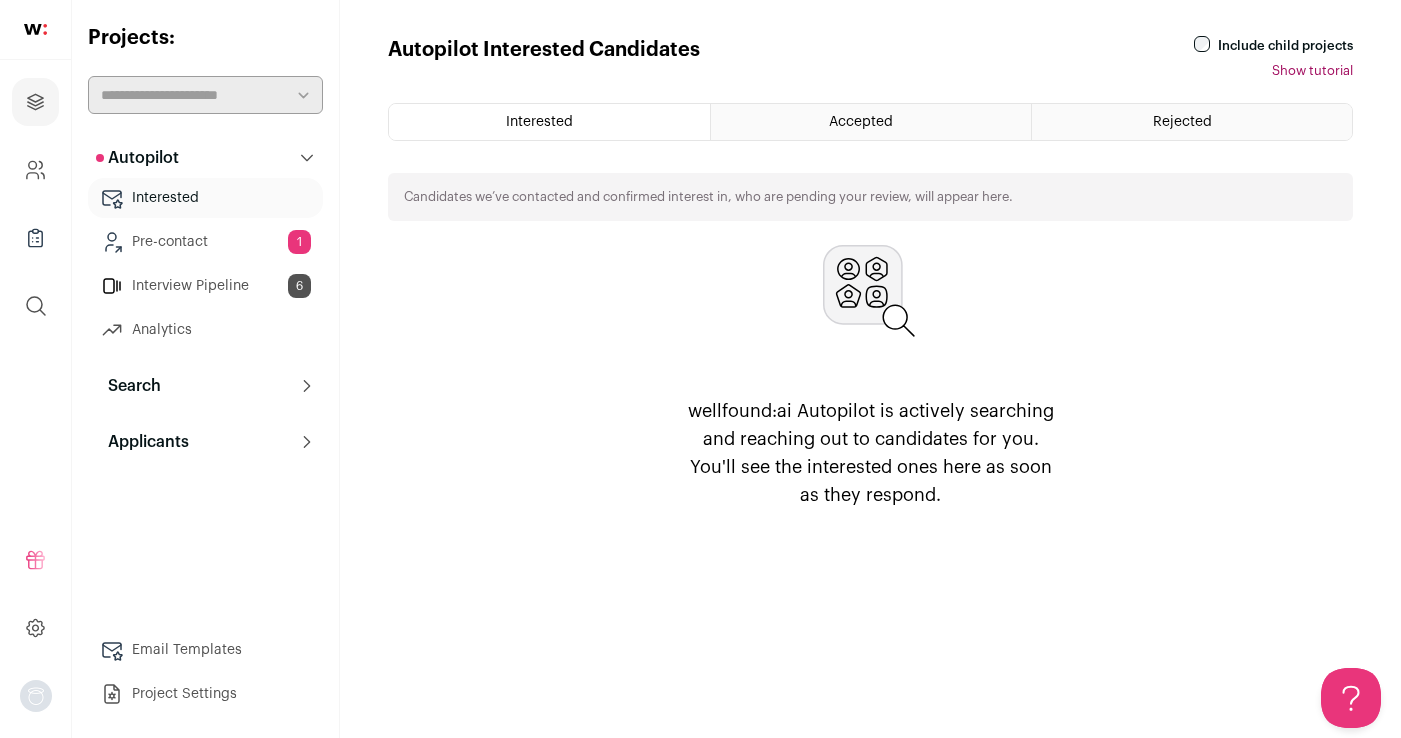 scroll, scrollTop: 0, scrollLeft: 0, axis: both 